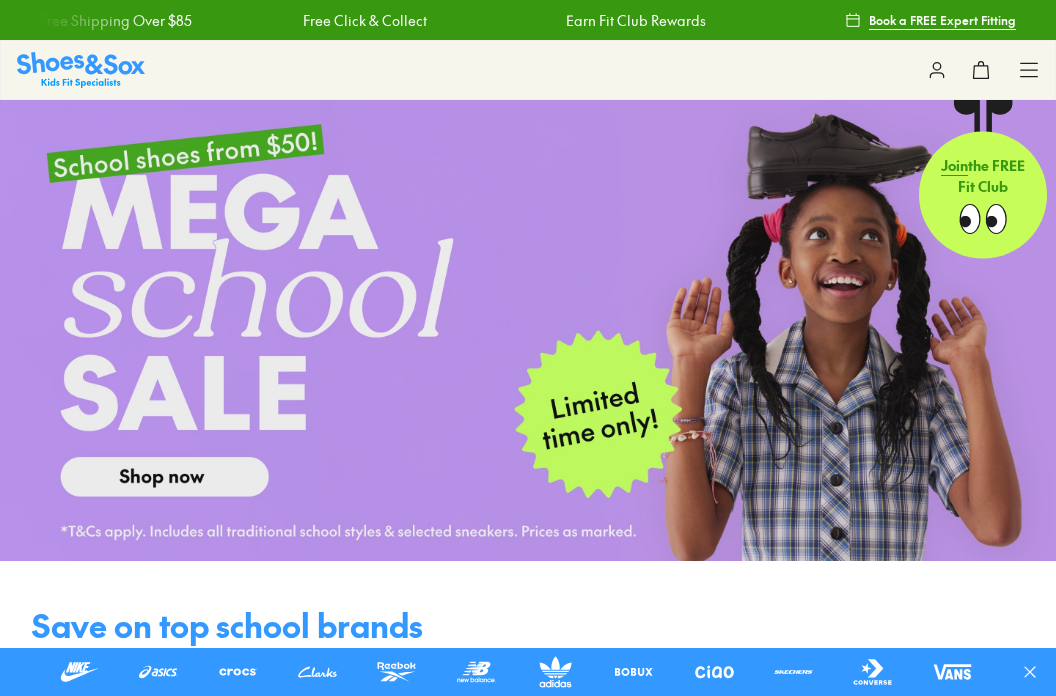 scroll, scrollTop: 0, scrollLeft: 0, axis: both 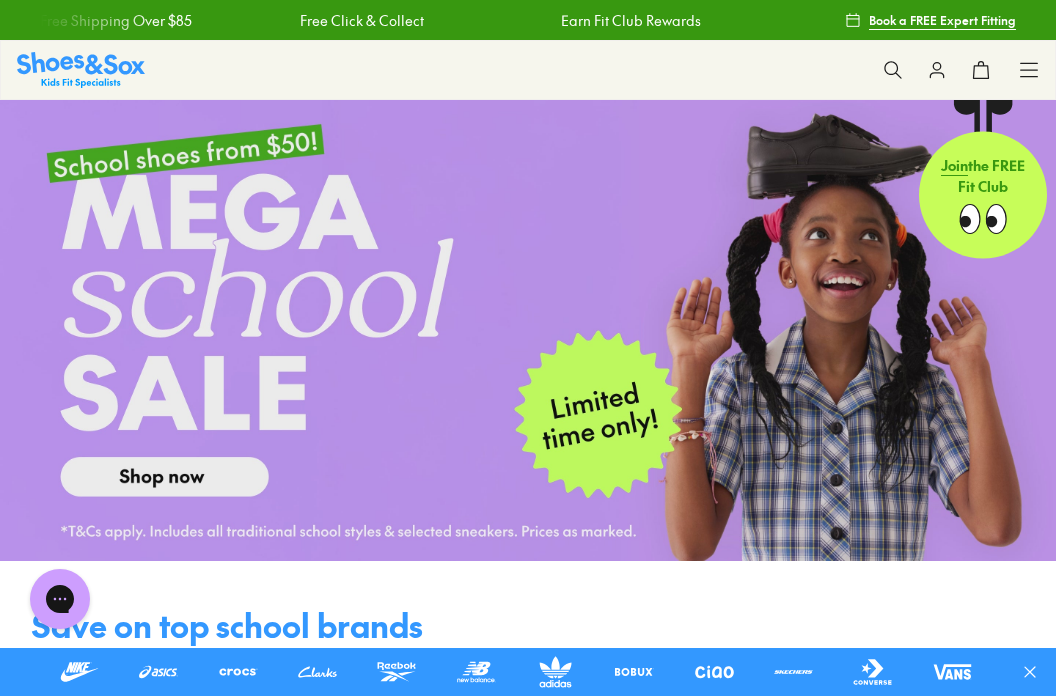 click 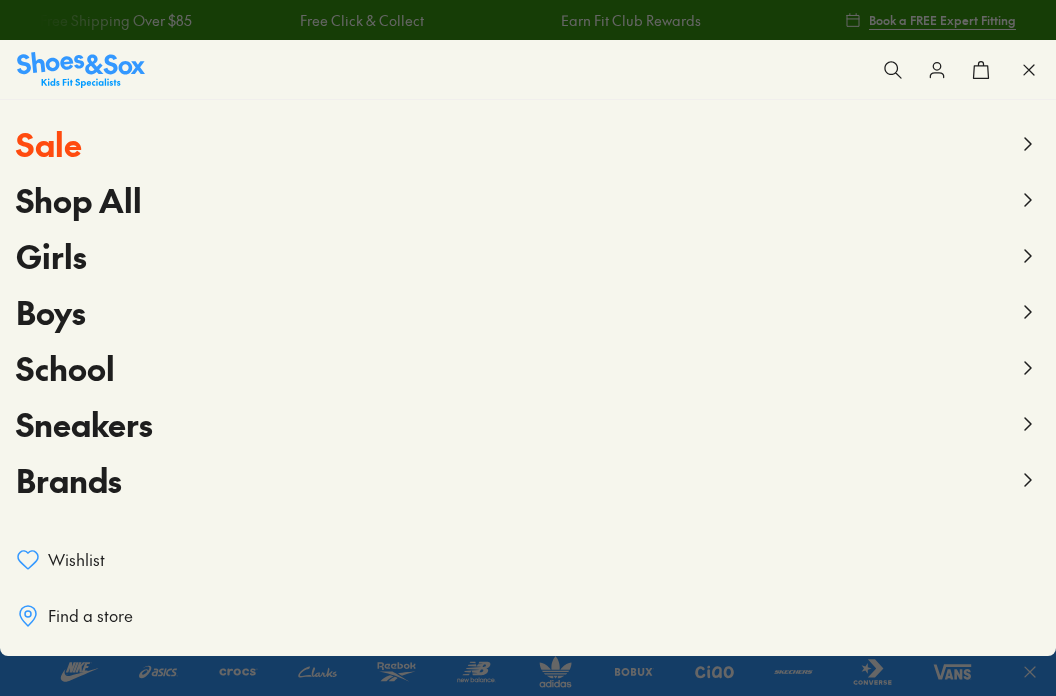 click on "Girls" at bounding box center (528, 256) 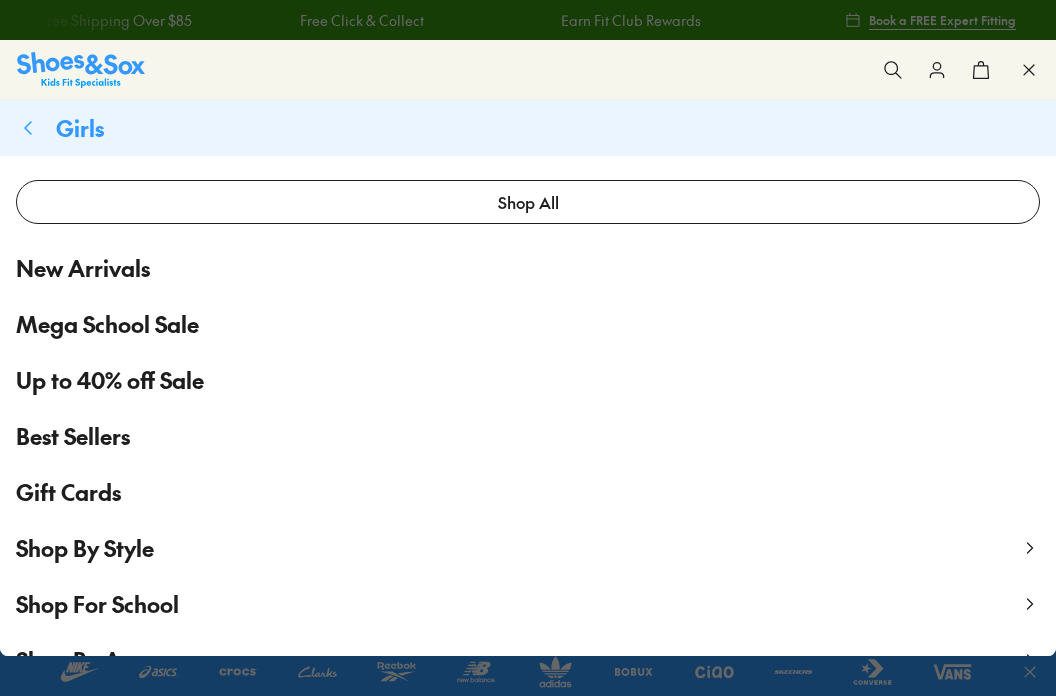 scroll, scrollTop: 203, scrollLeft: 0, axis: vertical 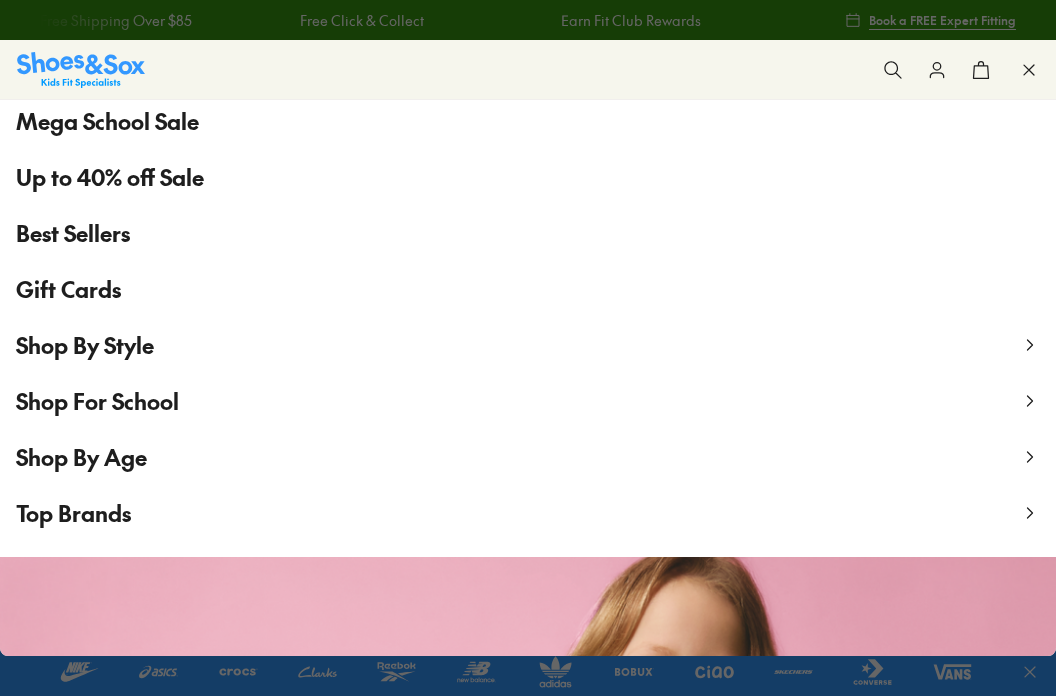 click on "Shop By Style" at bounding box center [528, 345] 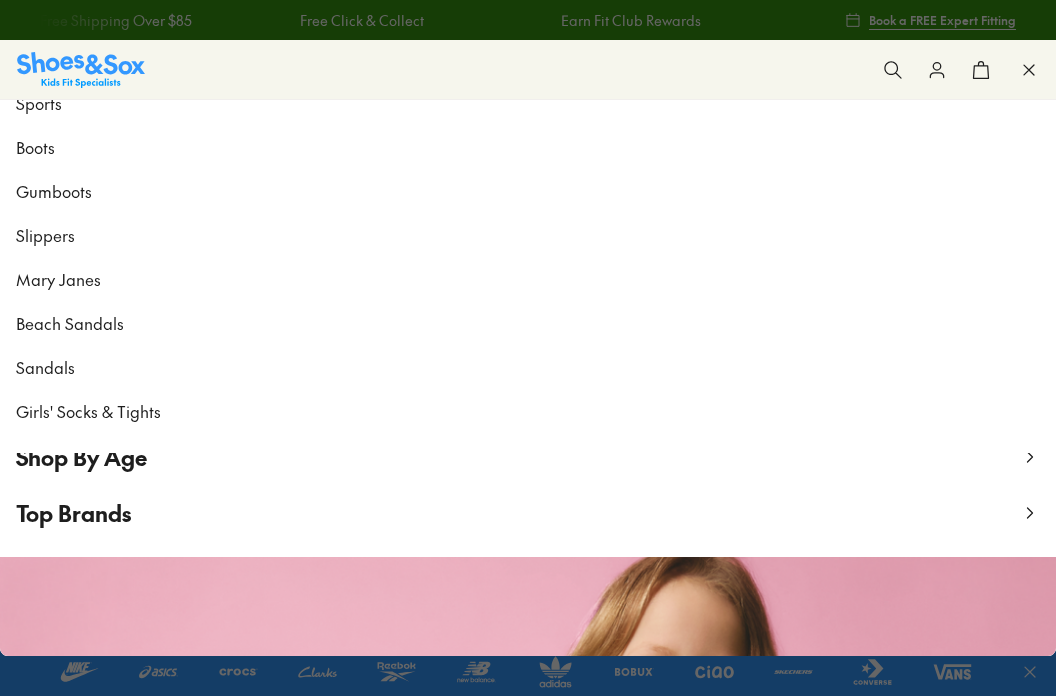 scroll, scrollTop: 0, scrollLeft: 0, axis: both 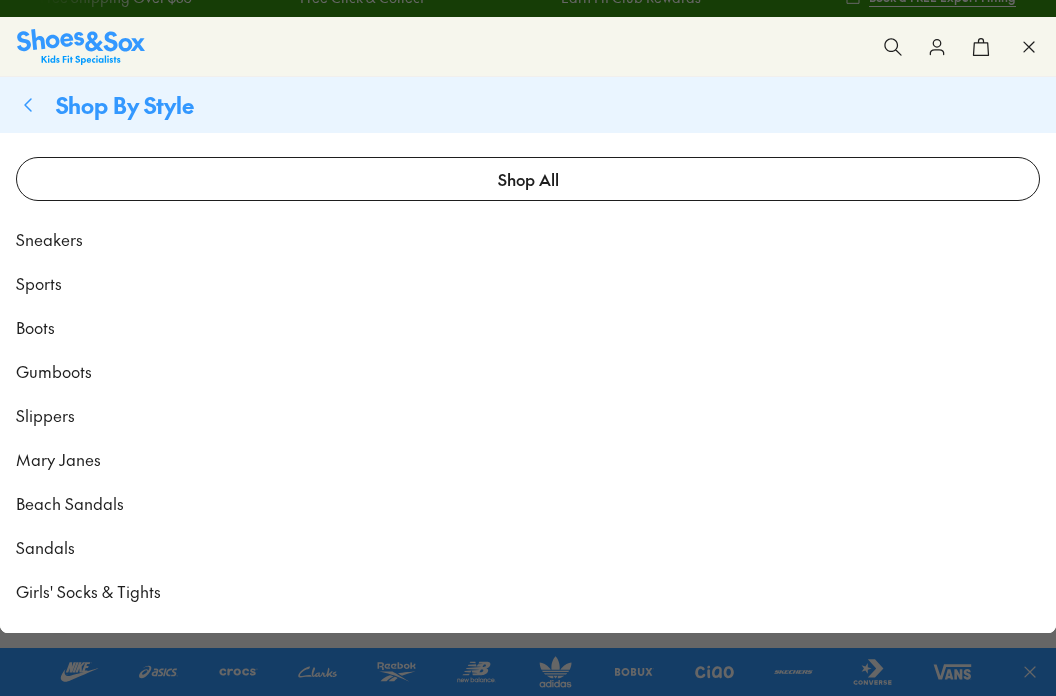 click on "Sandals" at bounding box center (45, 547) 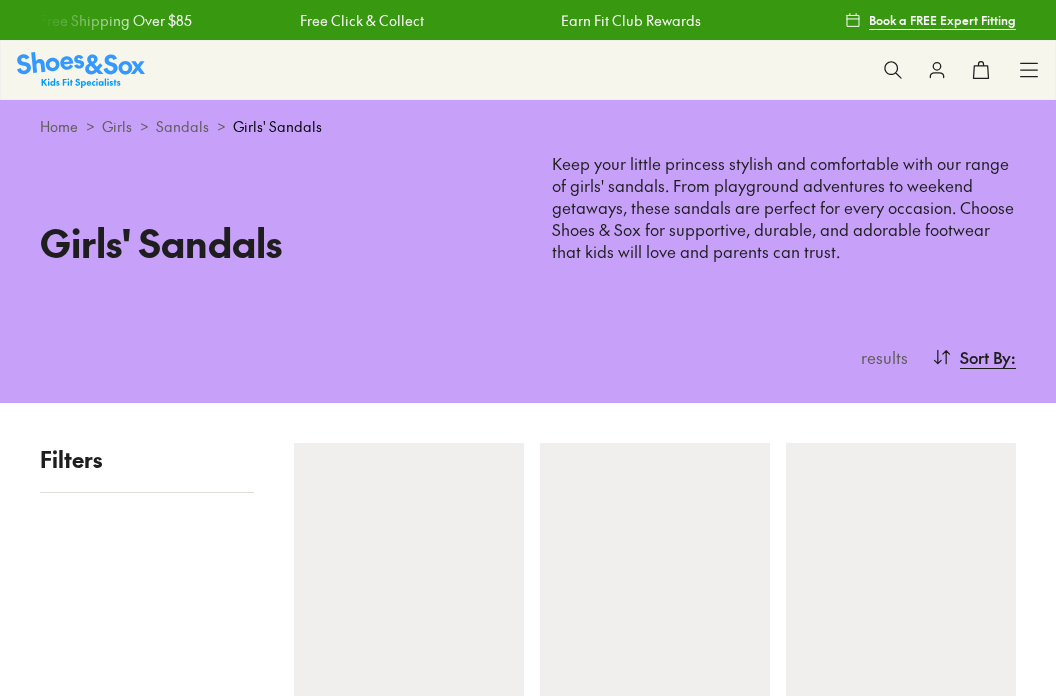 scroll, scrollTop: 0, scrollLeft: 0, axis: both 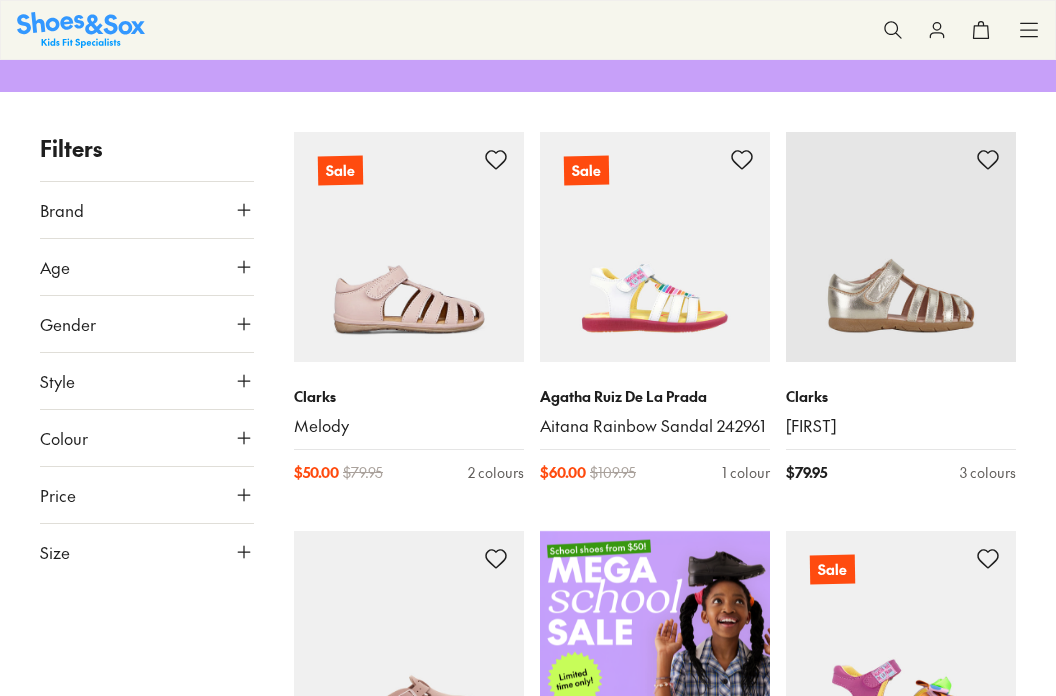 click 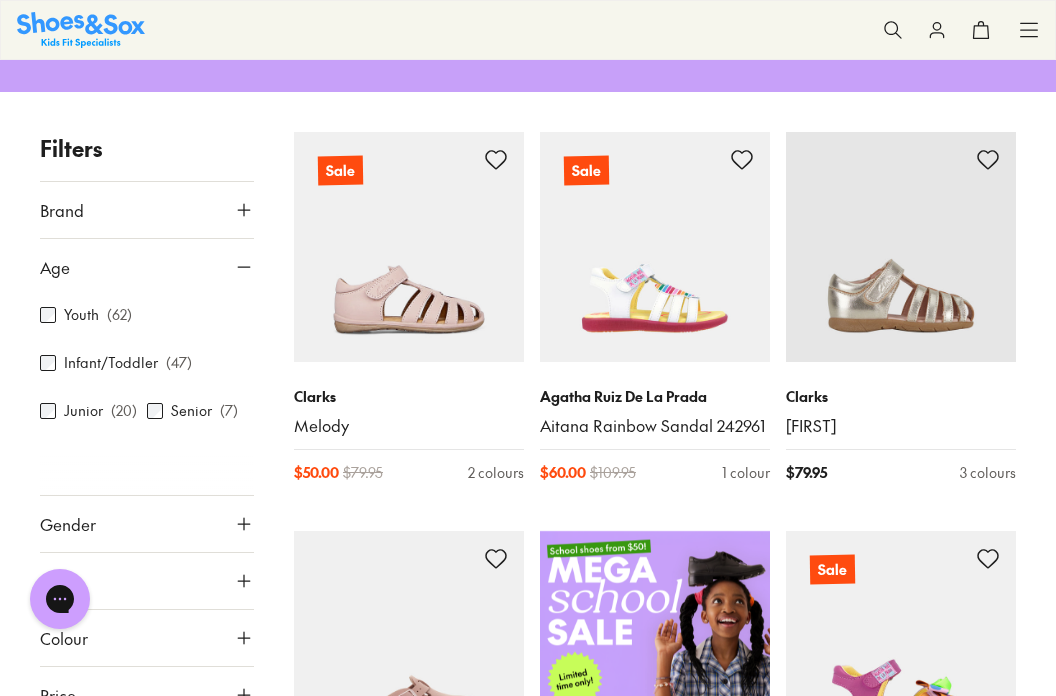 scroll, scrollTop: 0, scrollLeft: 0, axis: both 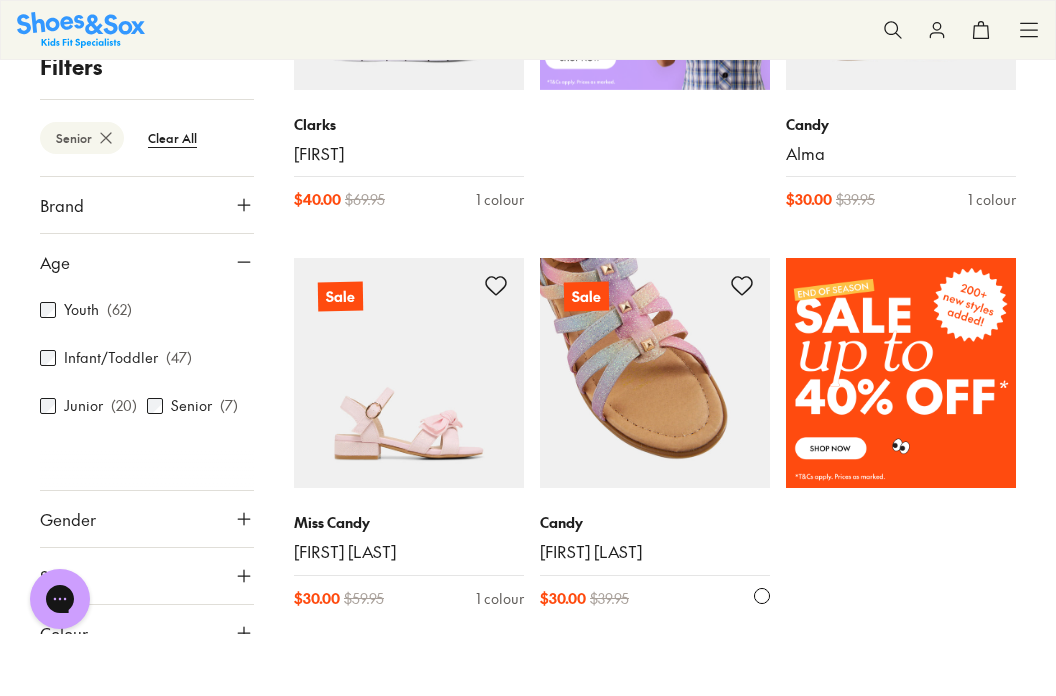 click at bounding box center [655, 373] 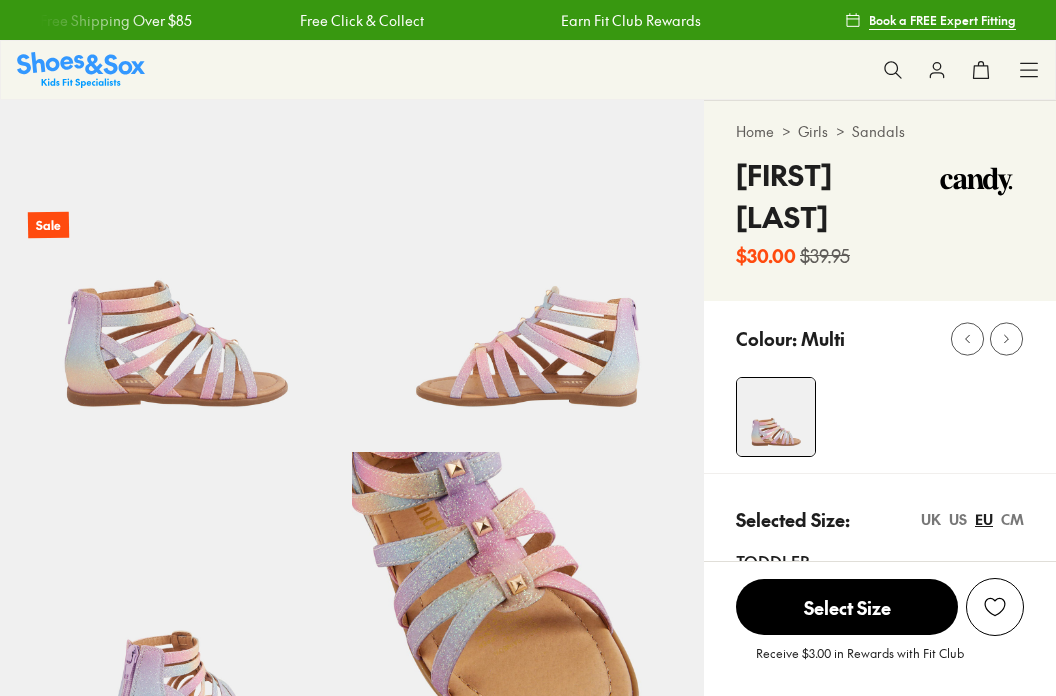 scroll, scrollTop: 0, scrollLeft: 0, axis: both 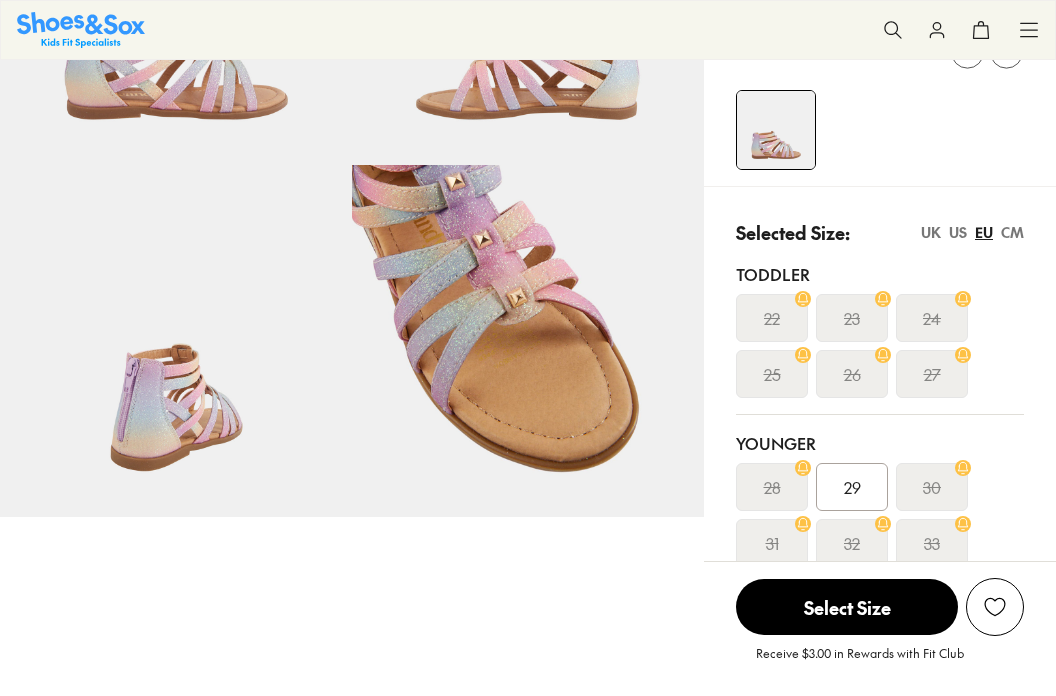 select on "*" 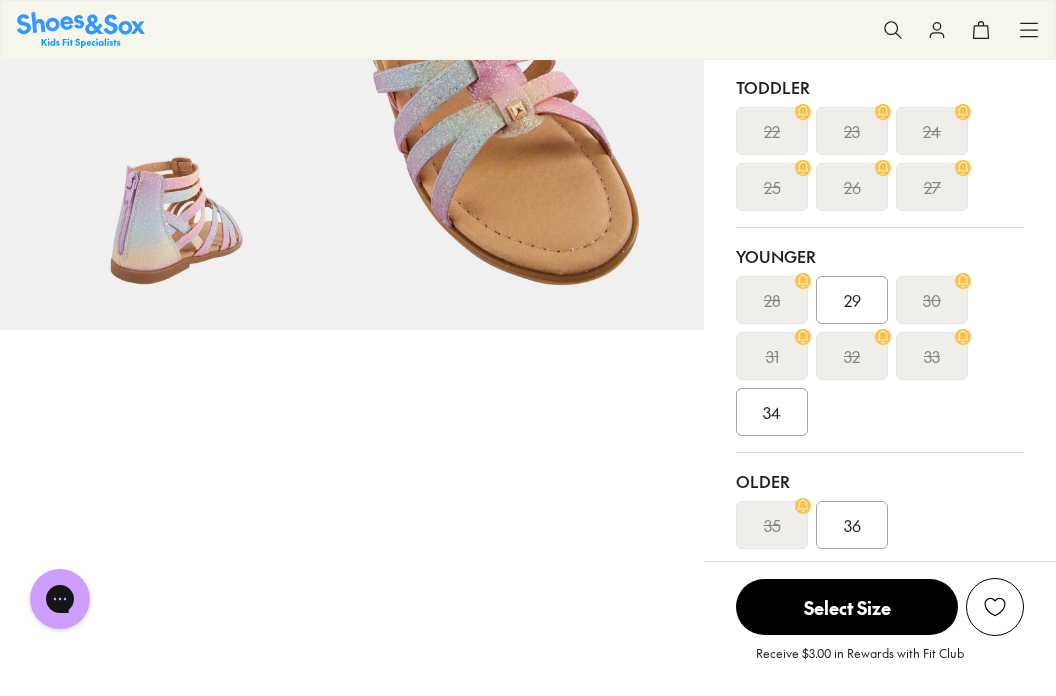 scroll, scrollTop: 590, scrollLeft: 0, axis: vertical 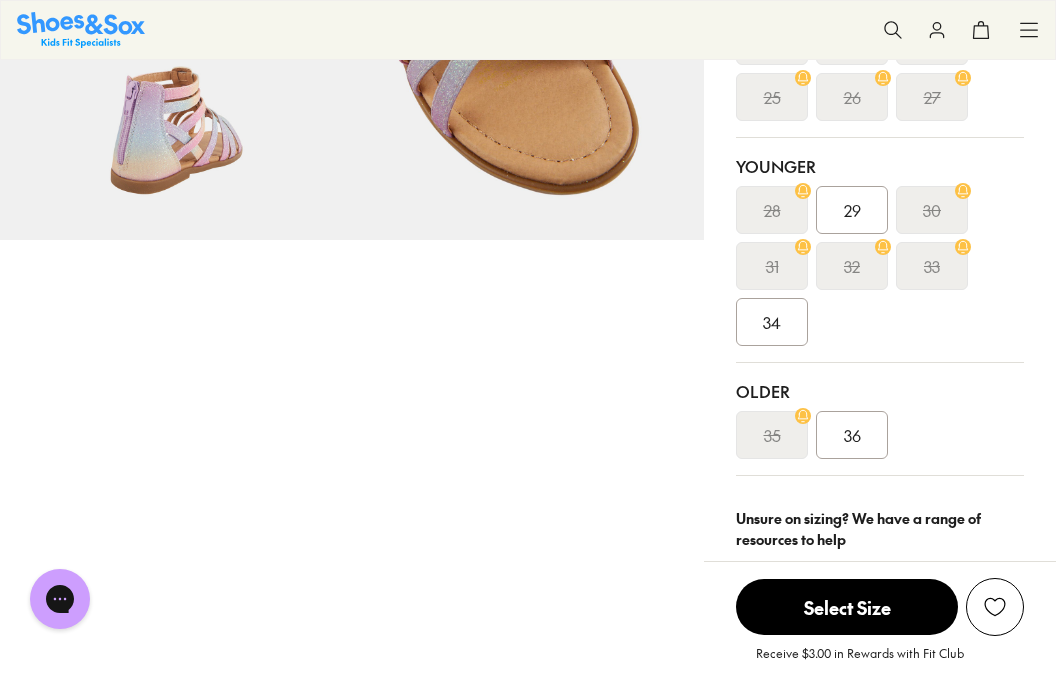 click on "36" at bounding box center [852, 435] 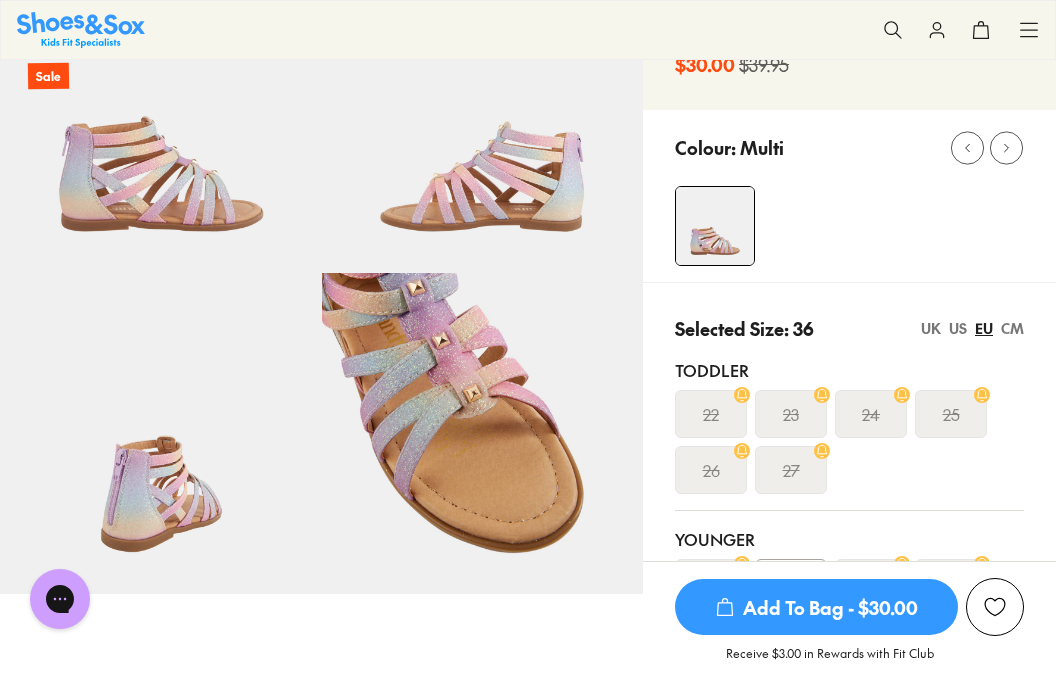 scroll, scrollTop: 61, scrollLeft: 0, axis: vertical 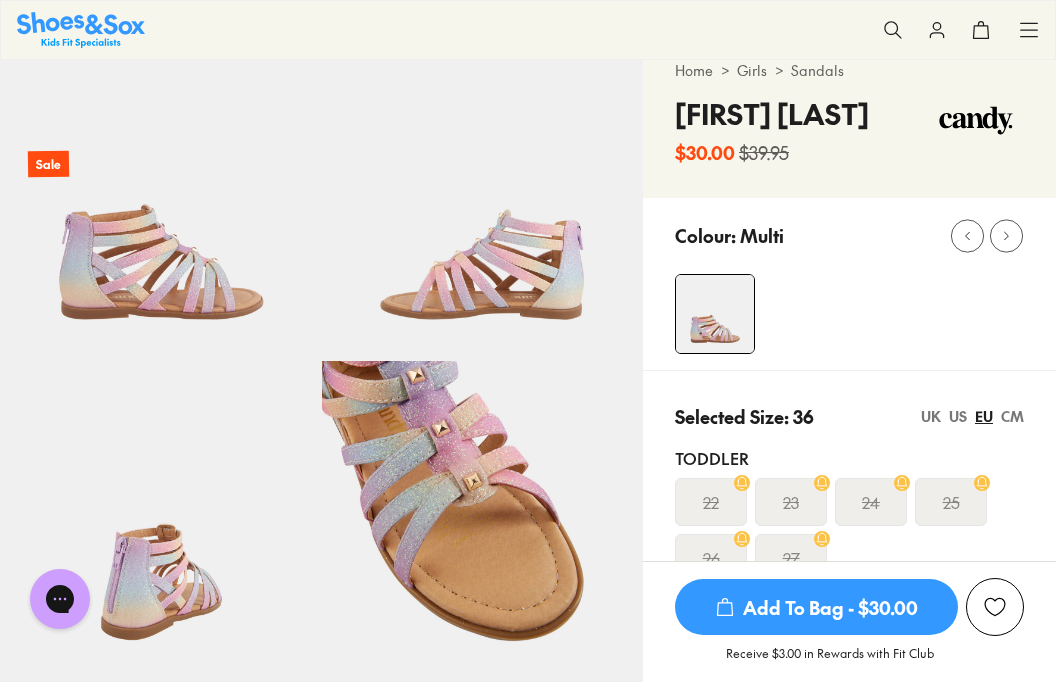 click on "Add To Bag - $30.00" at bounding box center [816, 607] 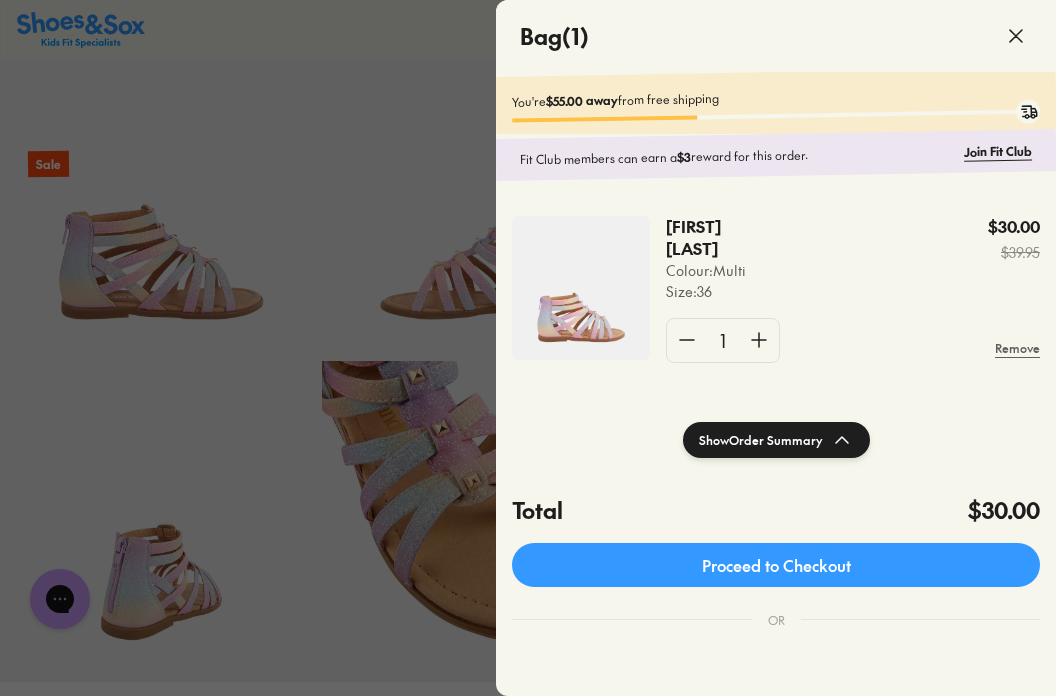 click 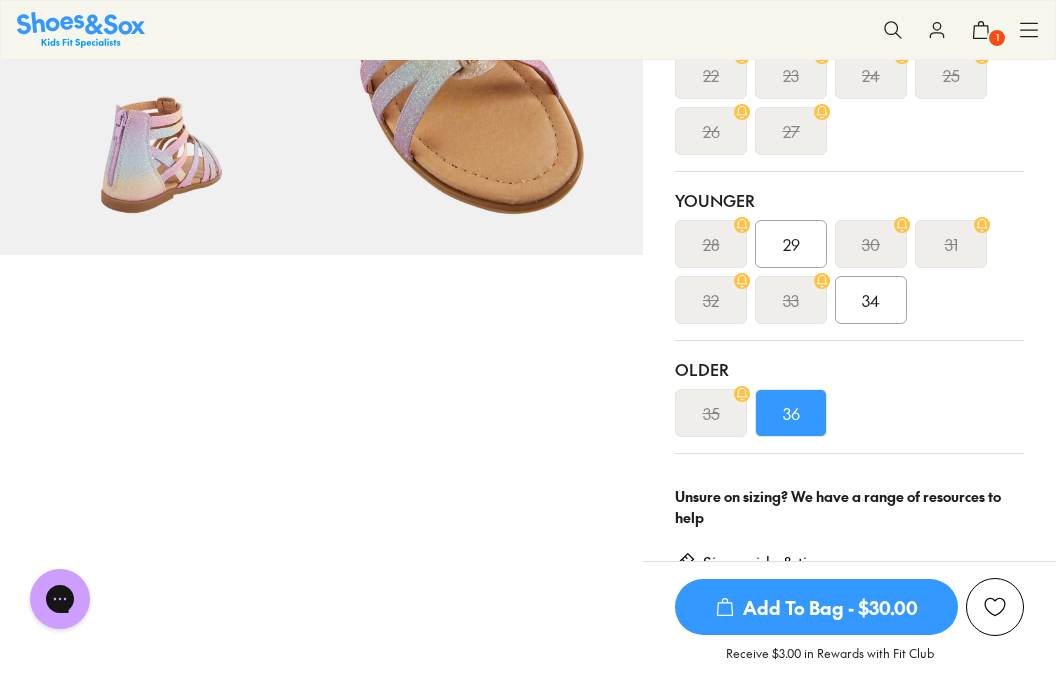 scroll, scrollTop: 491, scrollLeft: 0, axis: vertical 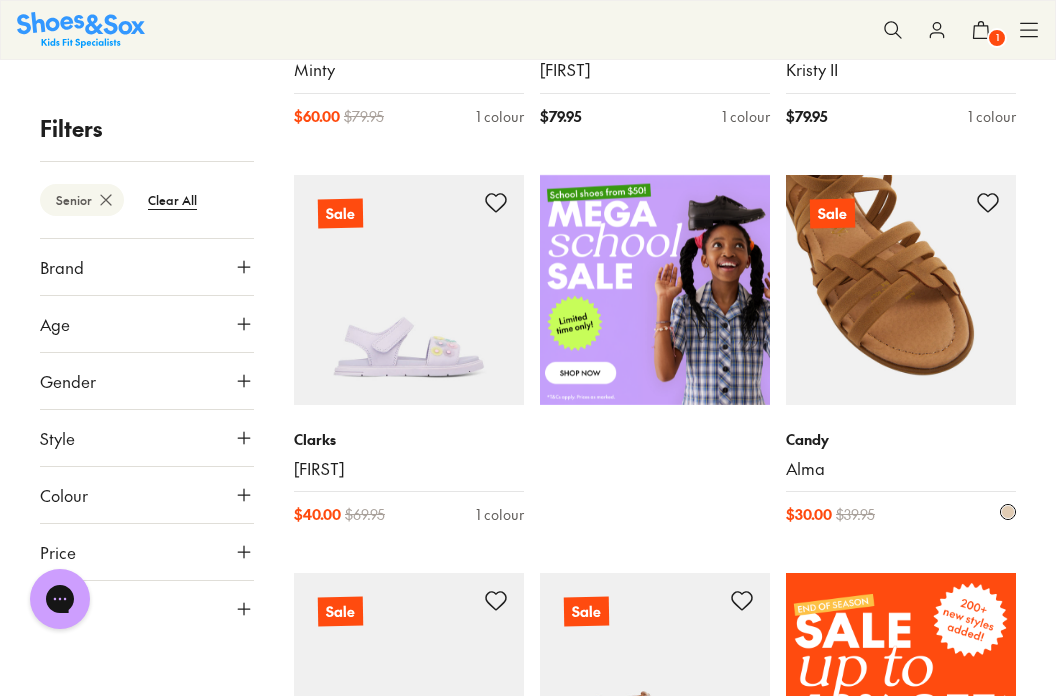 click at bounding box center (901, 290) 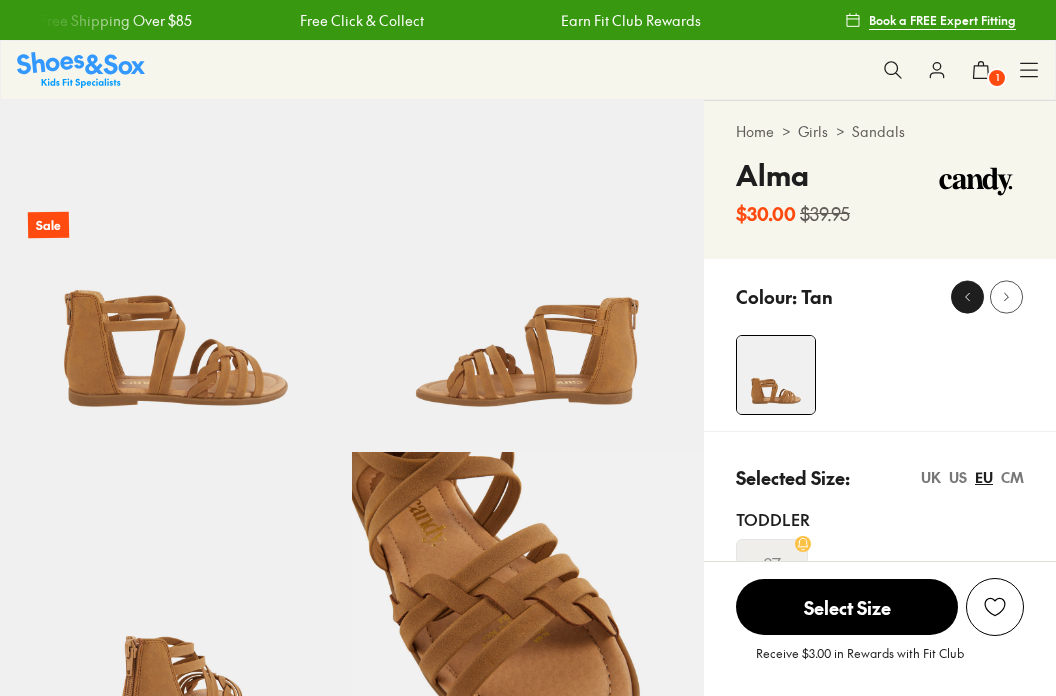 scroll, scrollTop: 0, scrollLeft: 0, axis: both 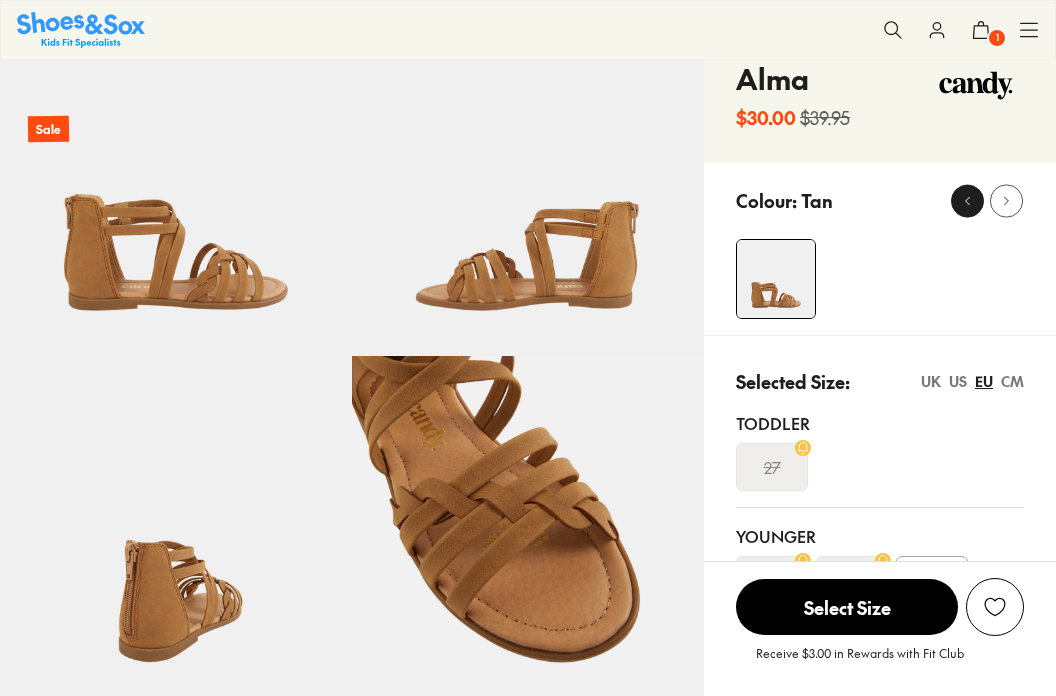 select on "*" 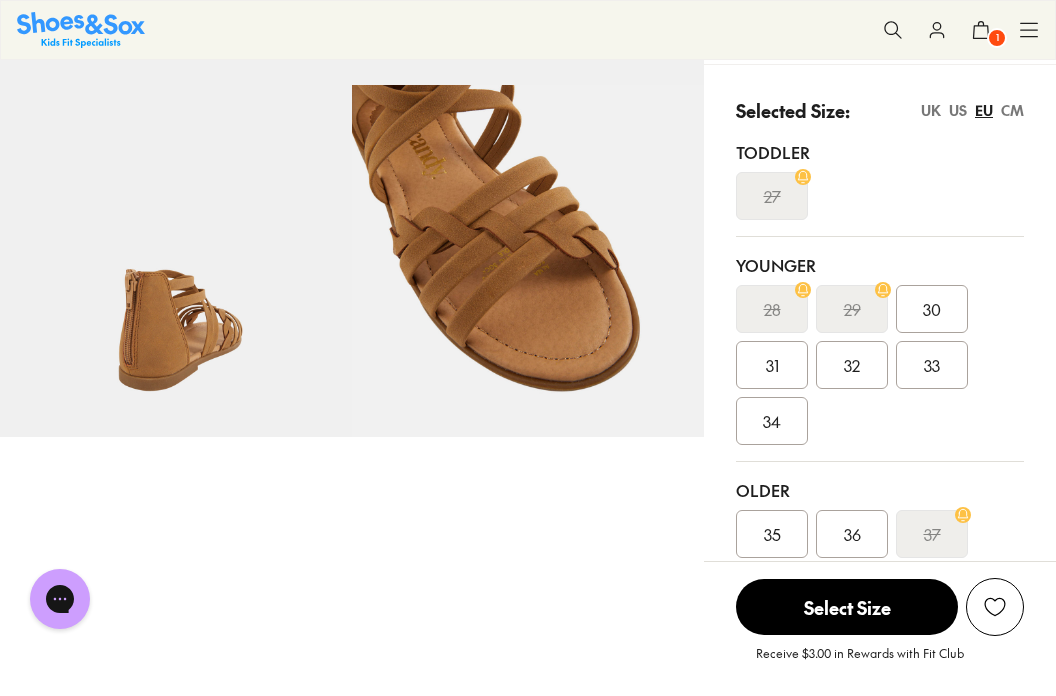 scroll, scrollTop: 543, scrollLeft: 0, axis: vertical 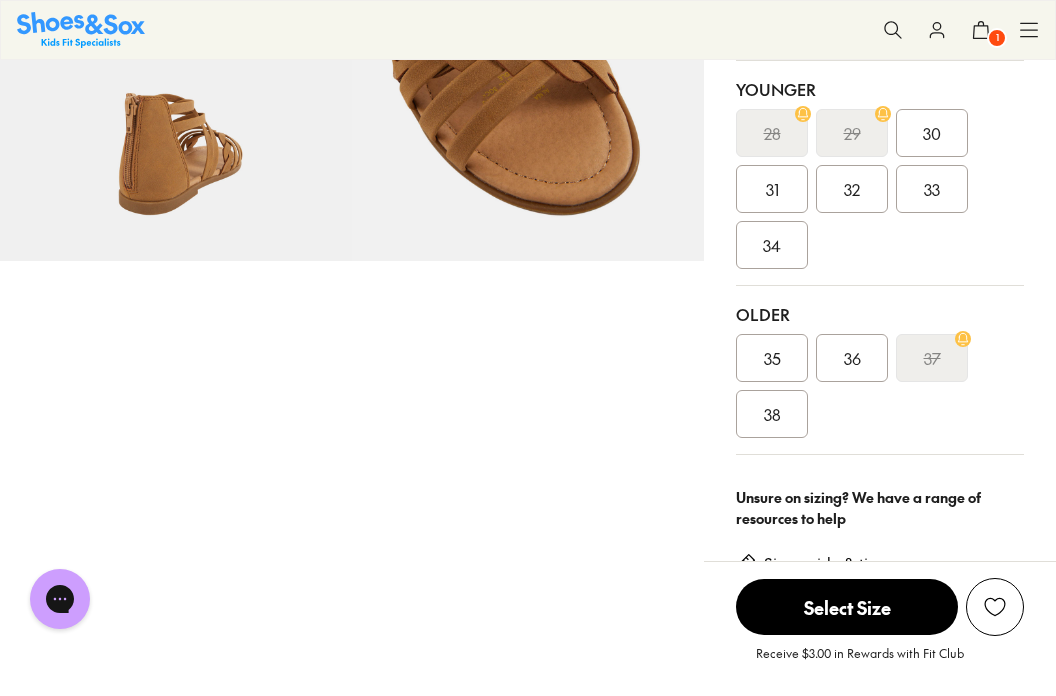 click on "36" at bounding box center (852, 358) 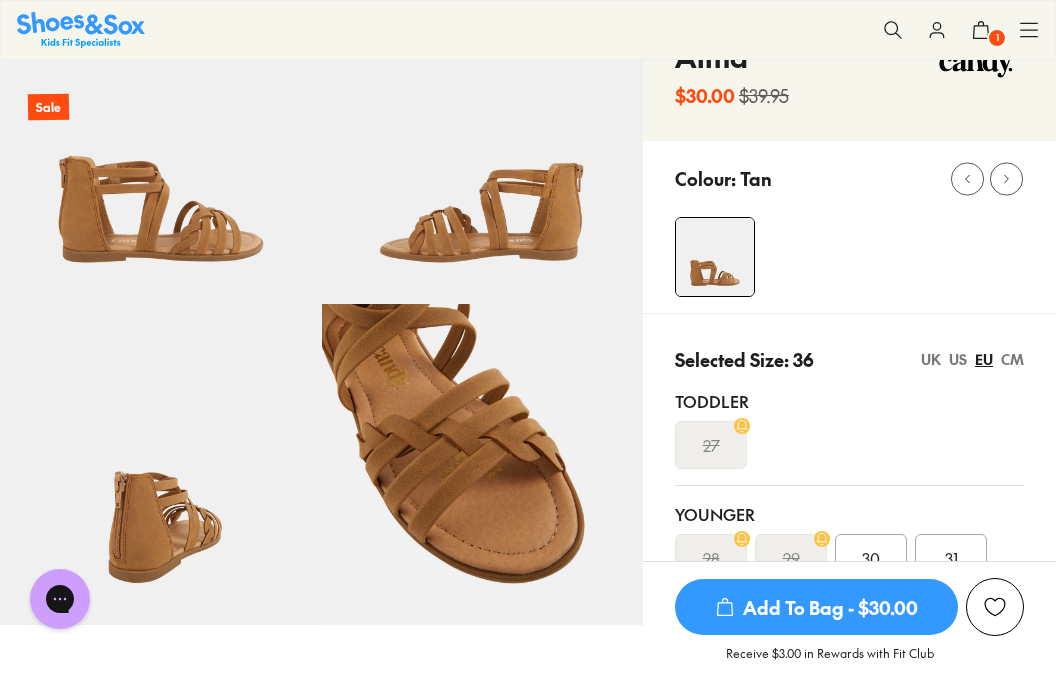 scroll, scrollTop: 339, scrollLeft: 0, axis: vertical 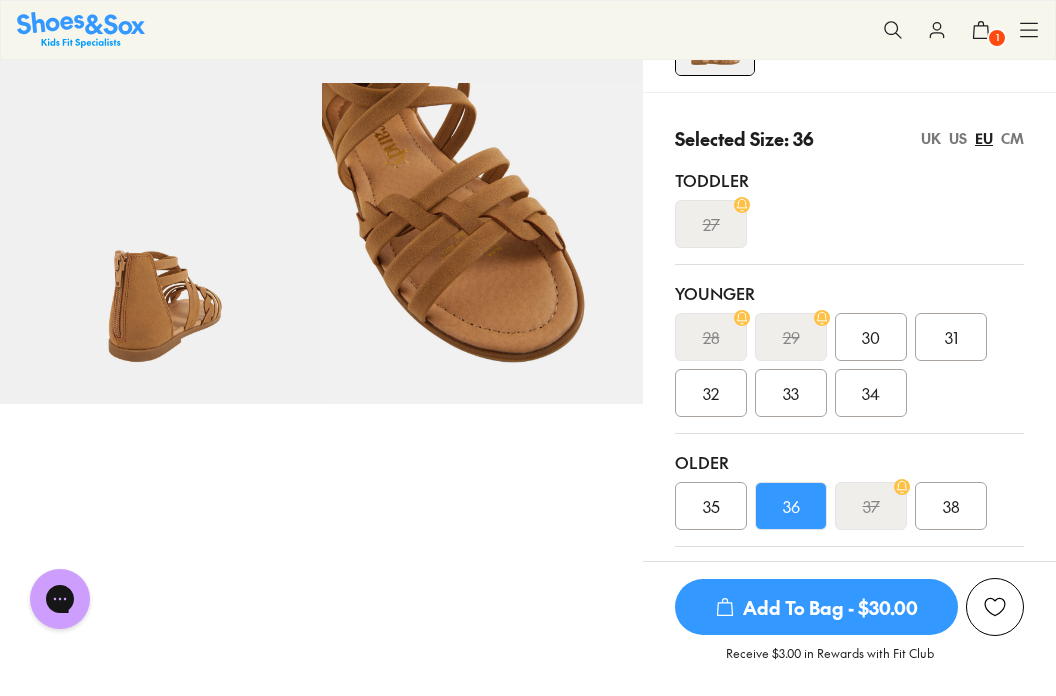 click on "Add To Bag - $30.00" at bounding box center [816, 607] 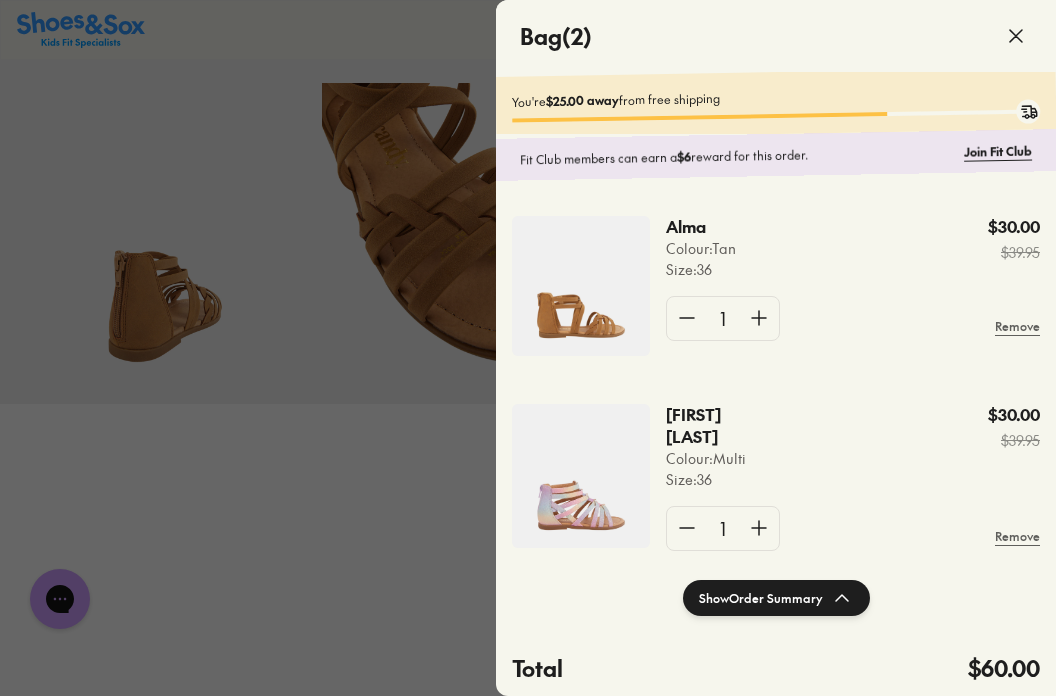 click 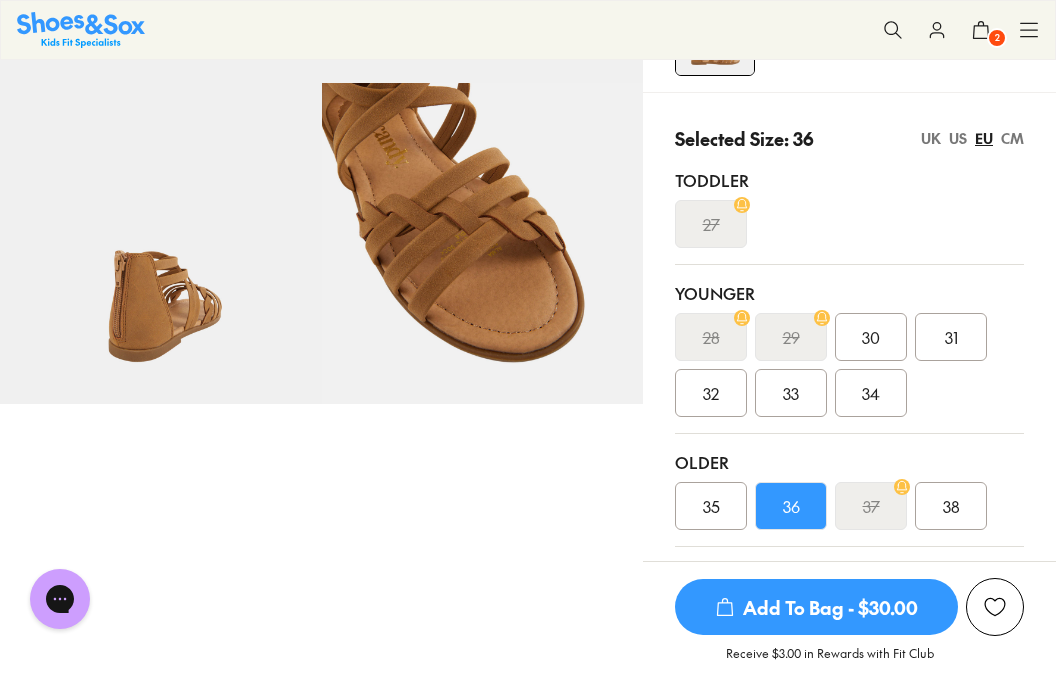click on "35" at bounding box center (711, 506) 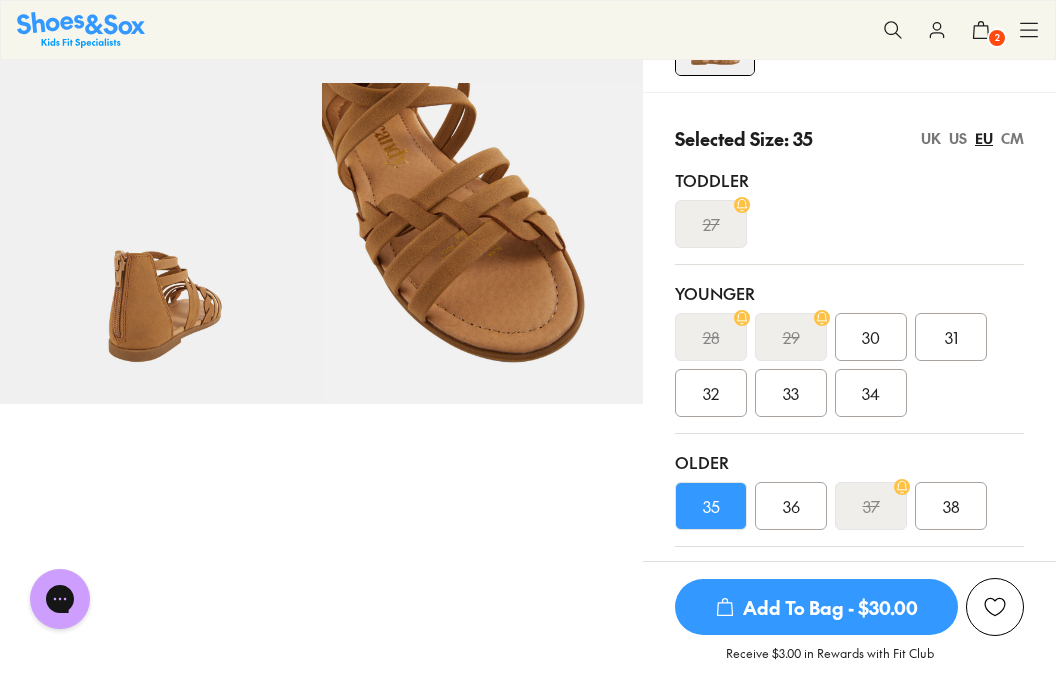 click on "Add To Bag - $30.00" at bounding box center [816, 607] 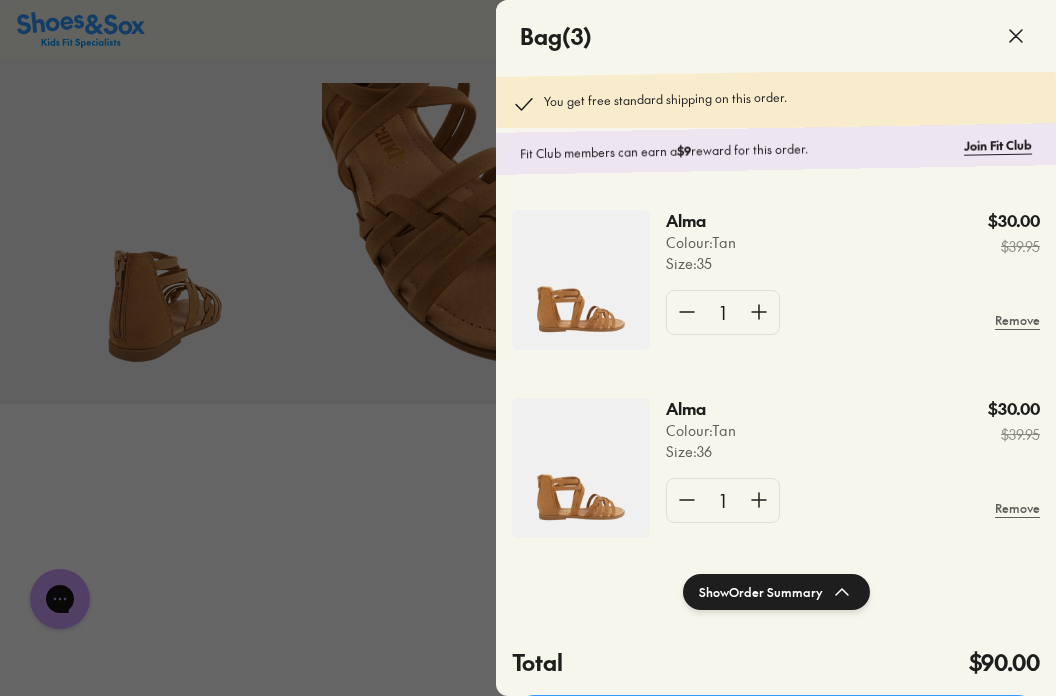 click 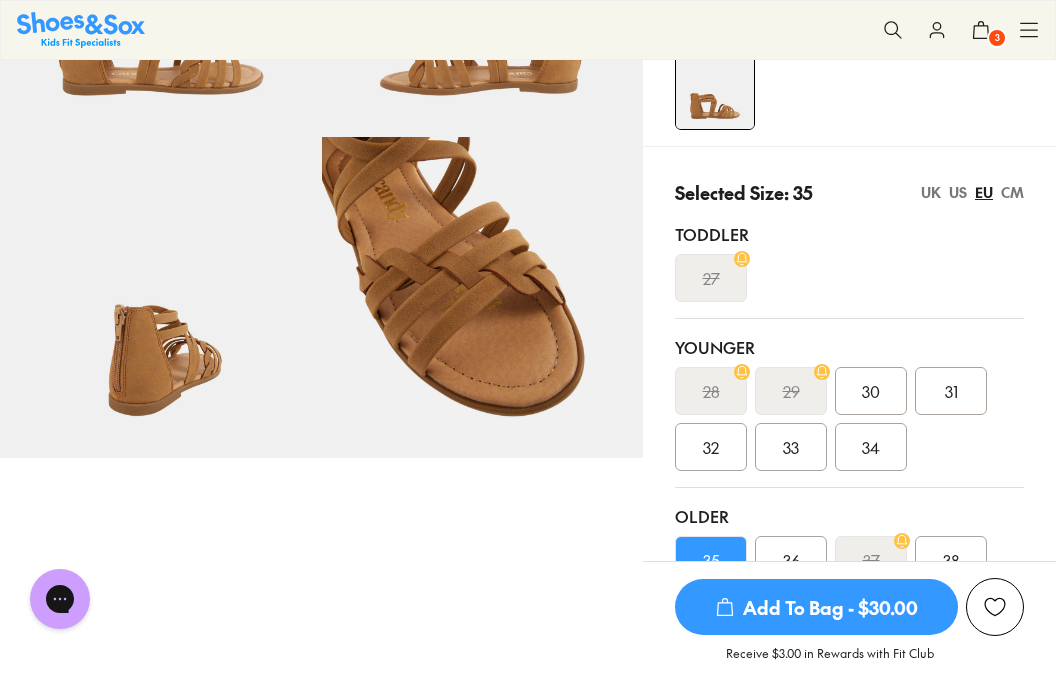 scroll, scrollTop: 282, scrollLeft: 0, axis: vertical 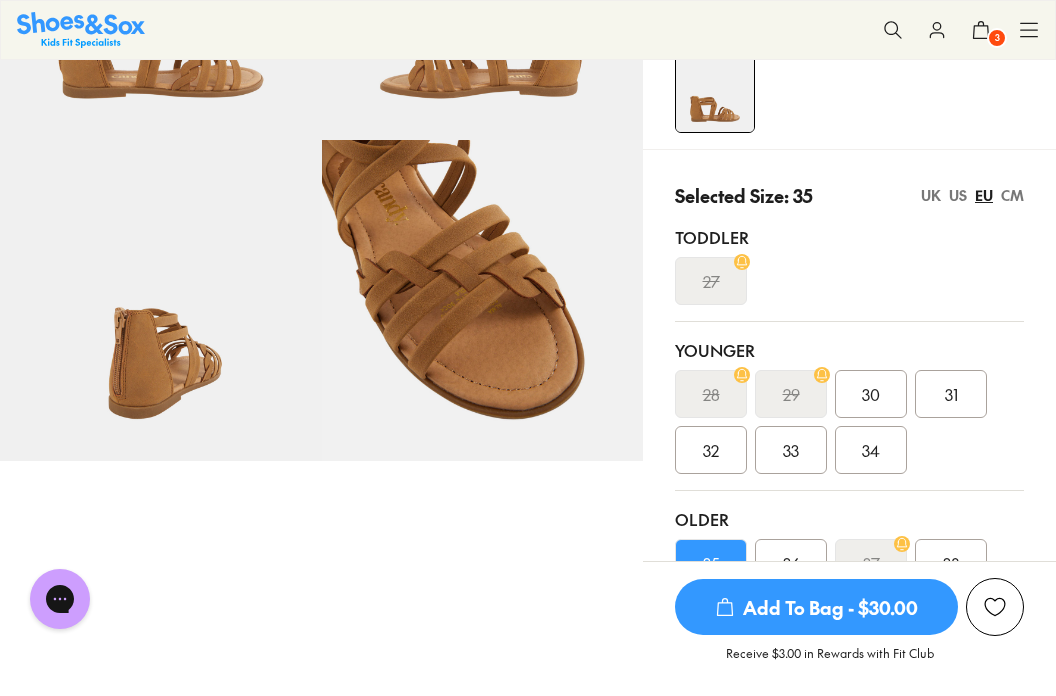 click on "US" at bounding box center (958, 195) 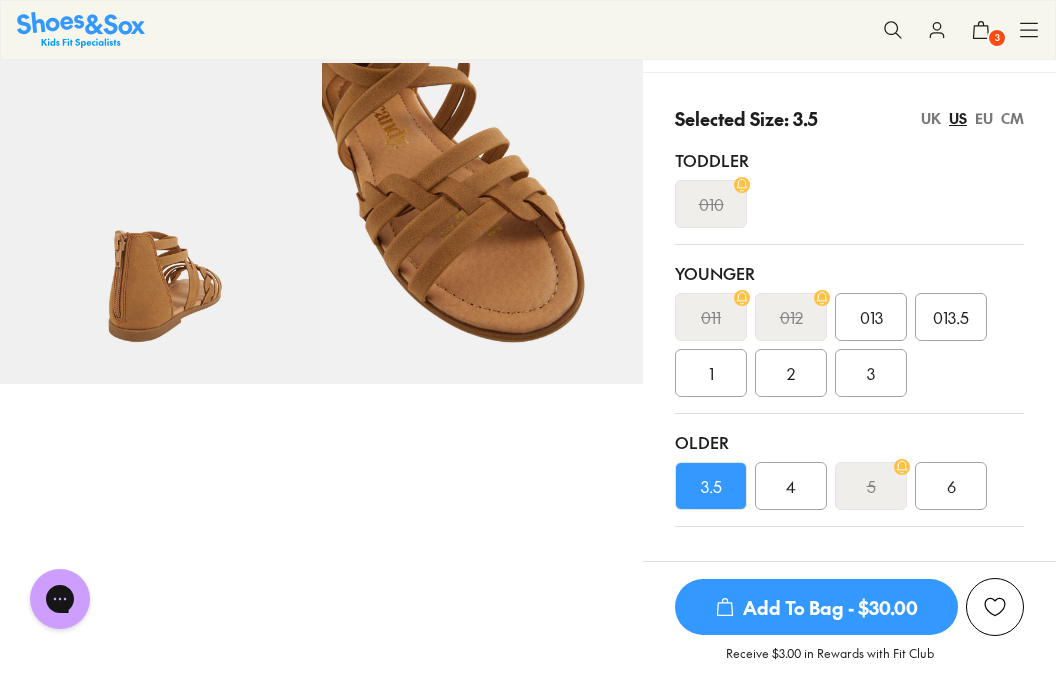scroll, scrollTop: 366, scrollLeft: 0, axis: vertical 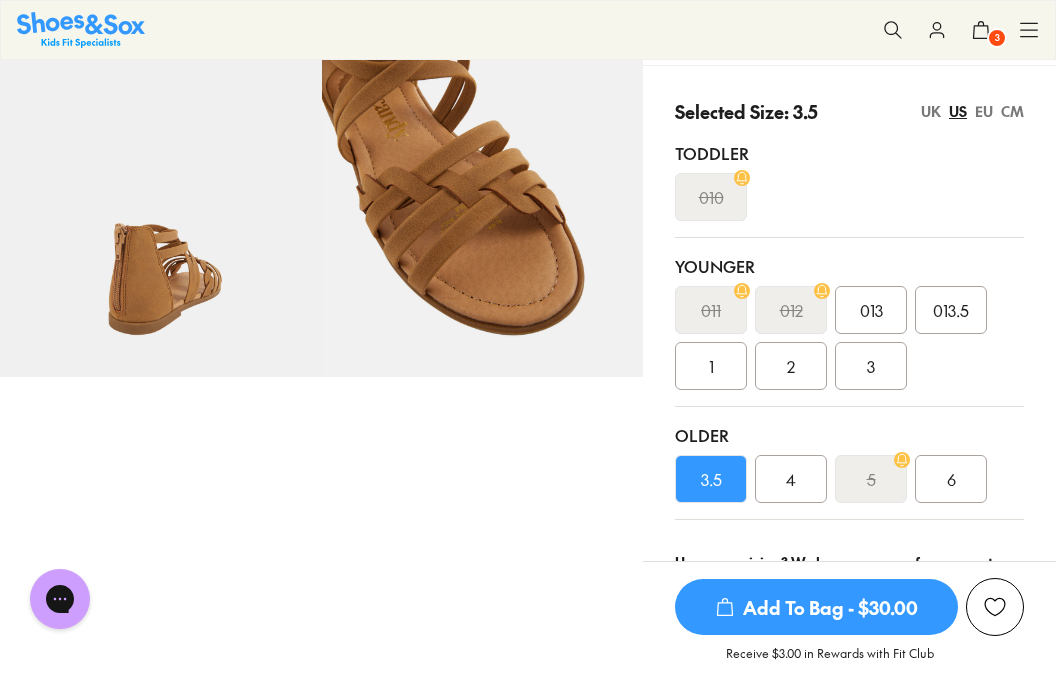 click on "UK" at bounding box center [931, 111] 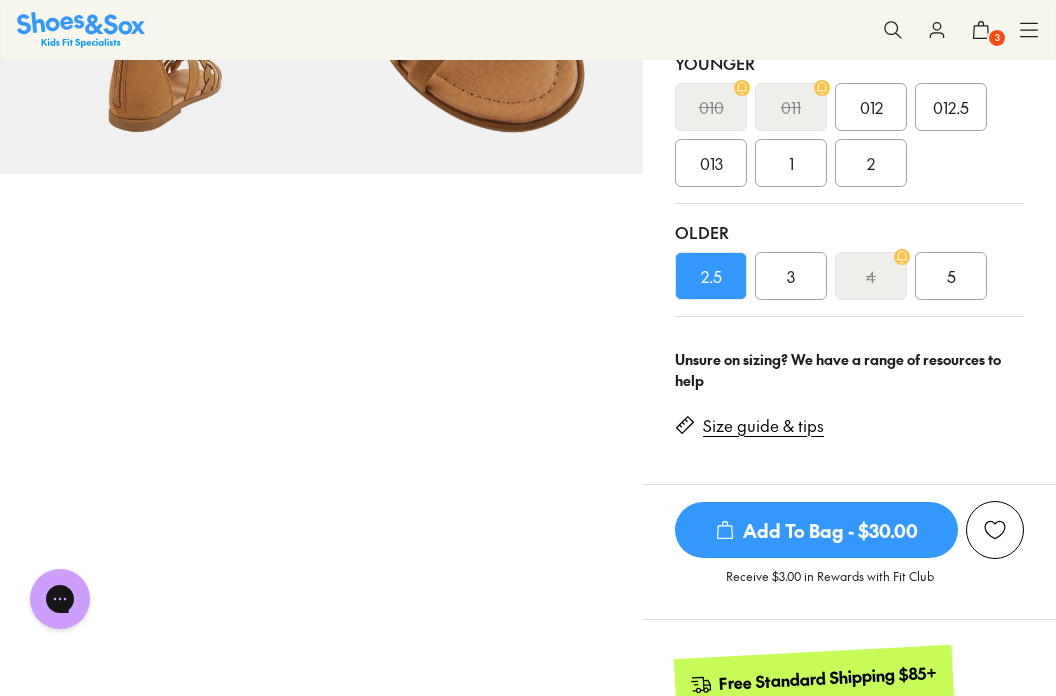 scroll, scrollTop: 578, scrollLeft: 0, axis: vertical 